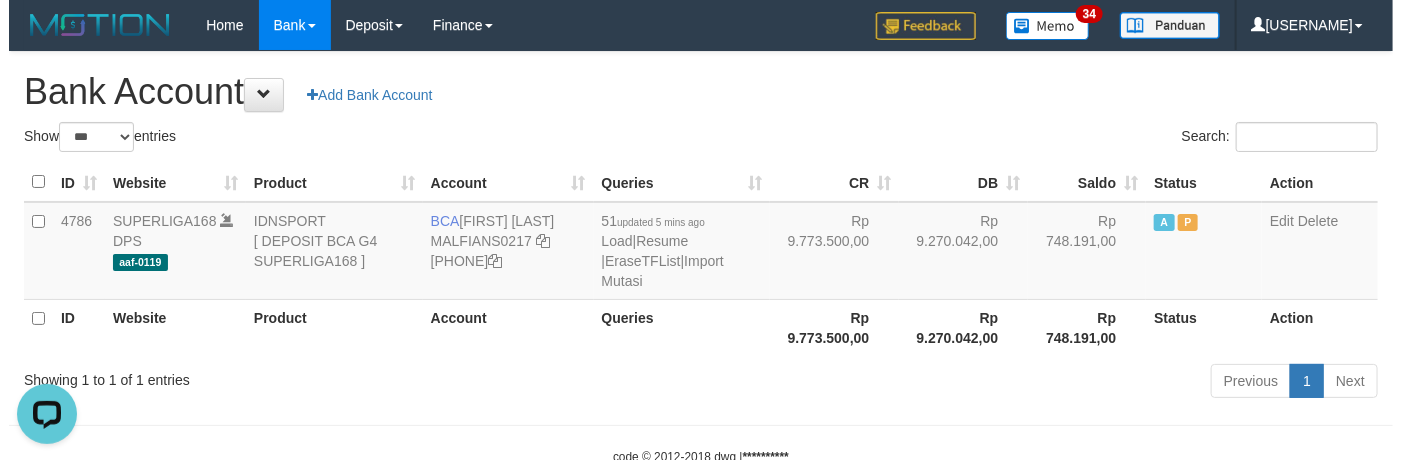 scroll, scrollTop: 0, scrollLeft: 0, axis: both 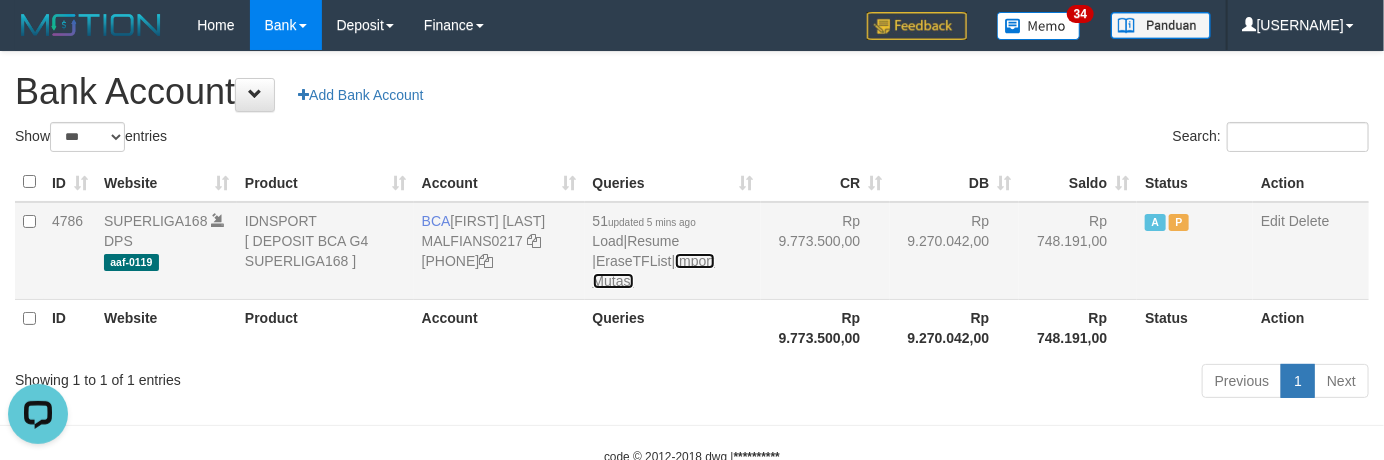 click on "Import Mutasi" at bounding box center [654, 271] 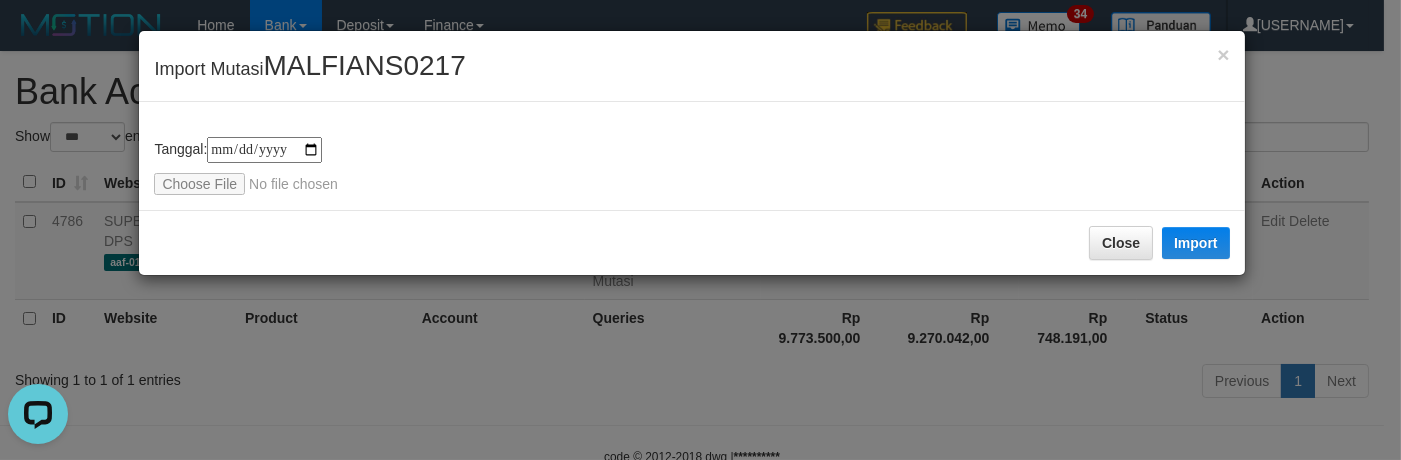 type on "**********" 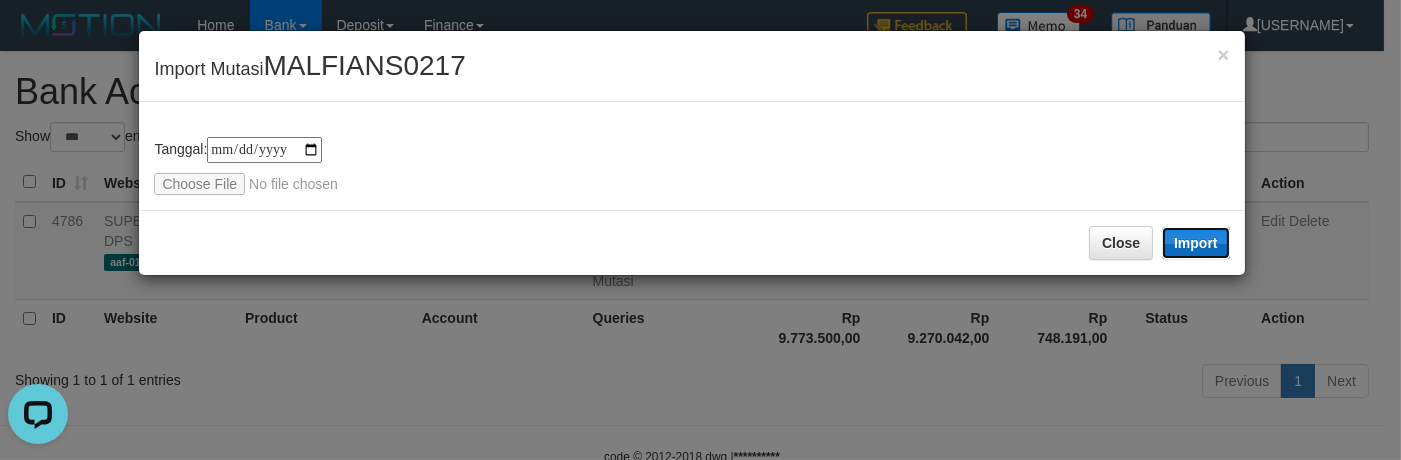 click on "Import" at bounding box center [1196, 243] 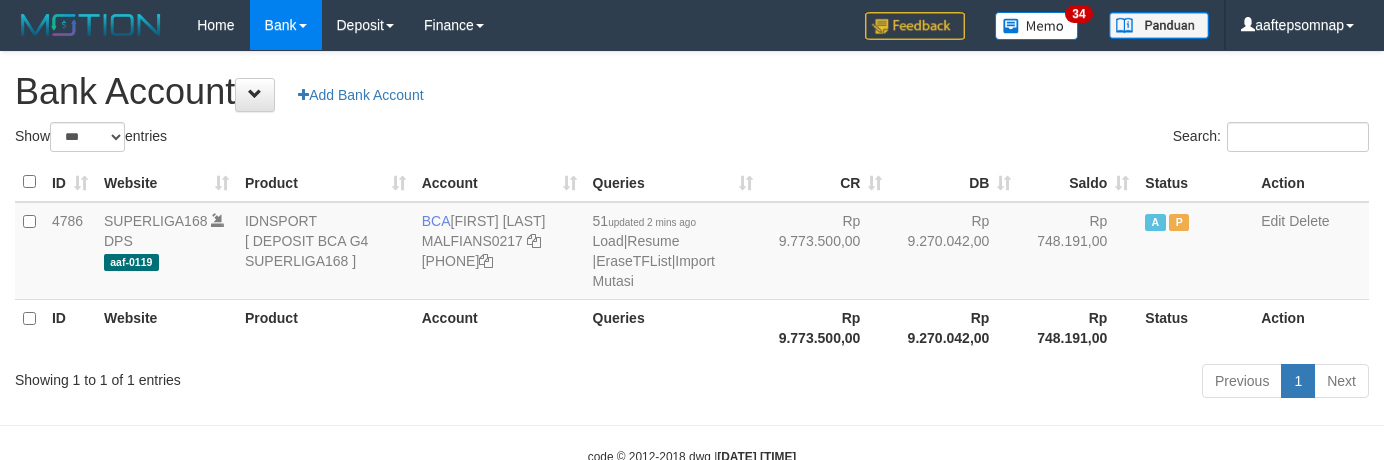 scroll, scrollTop: 0, scrollLeft: 0, axis: both 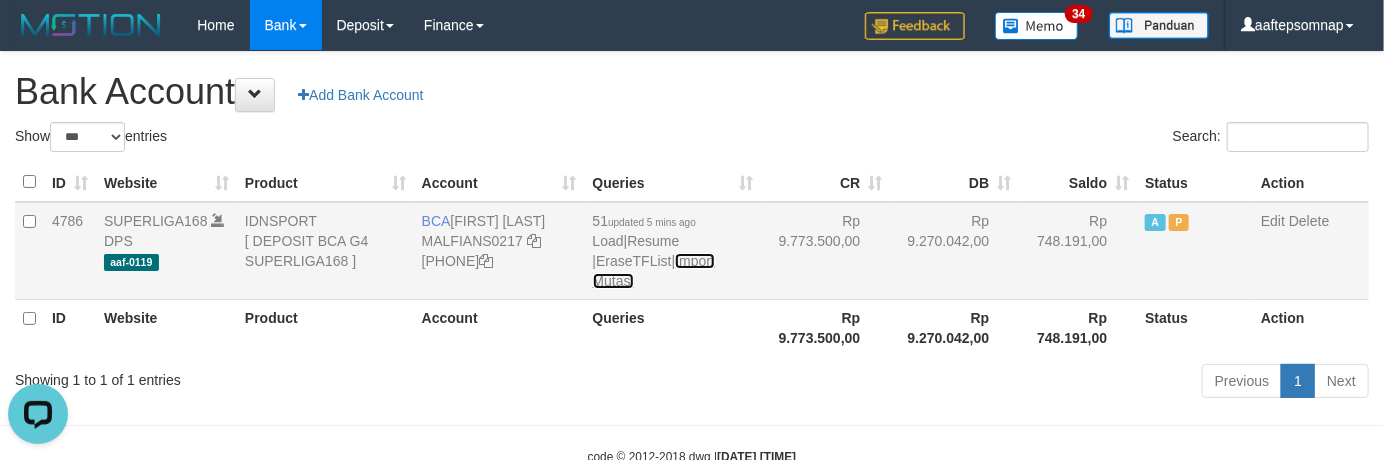 click on "Import Mutasi" at bounding box center (654, 271) 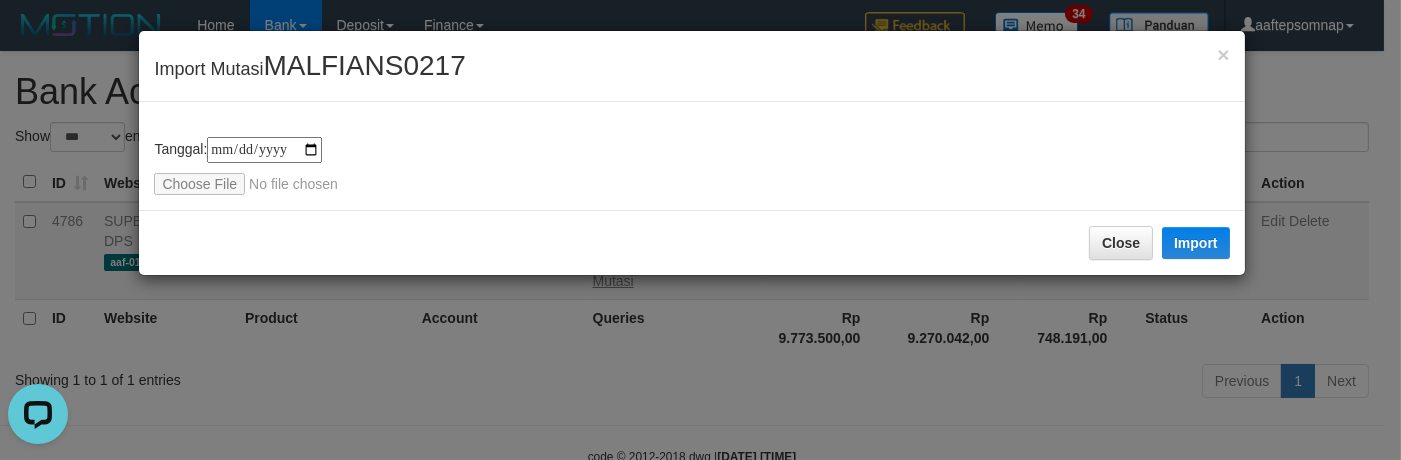 type on "**********" 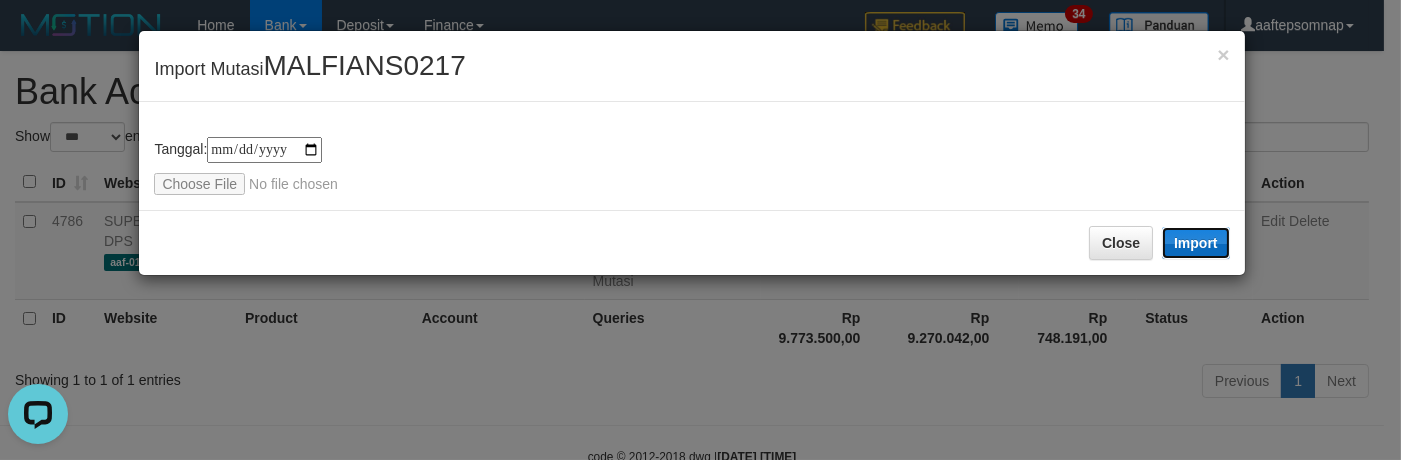 click on "Import" at bounding box center (1196, 243) 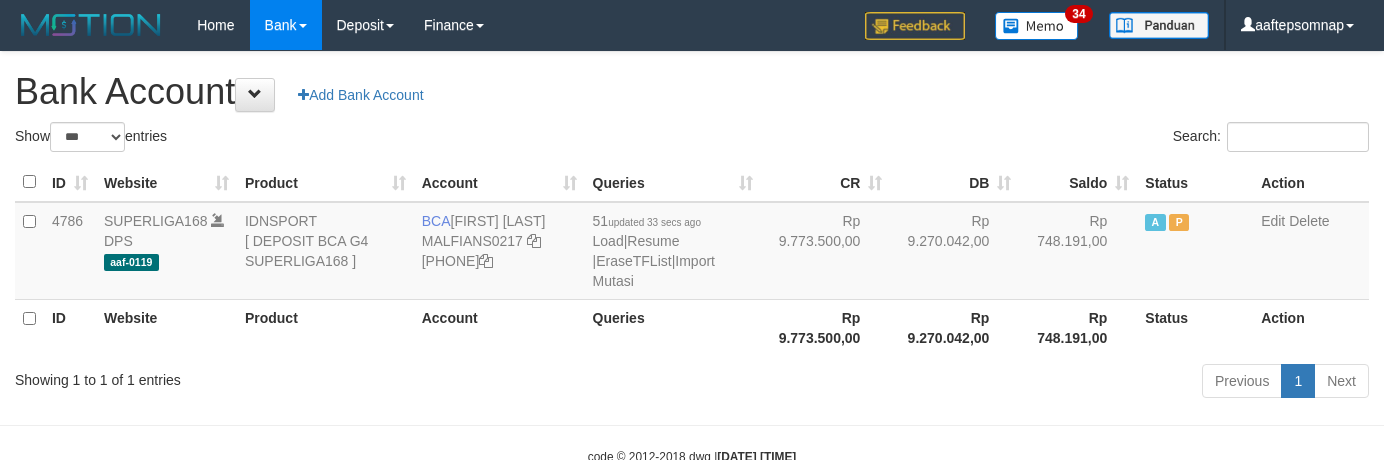 scroll, scrollTop: 0, scrollLeft: 0, axis: both 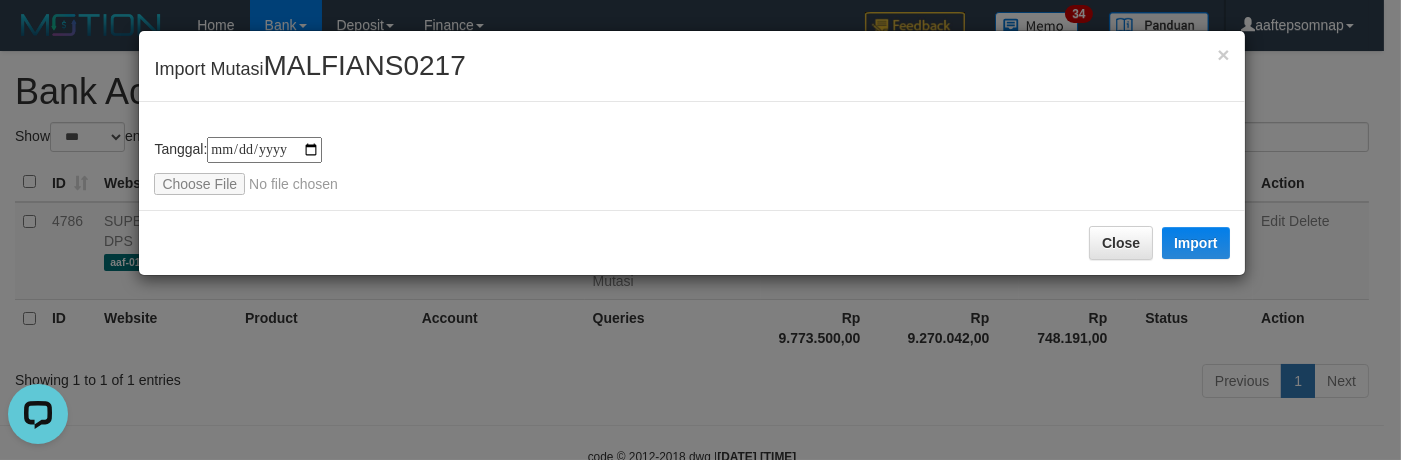 type on "**********" 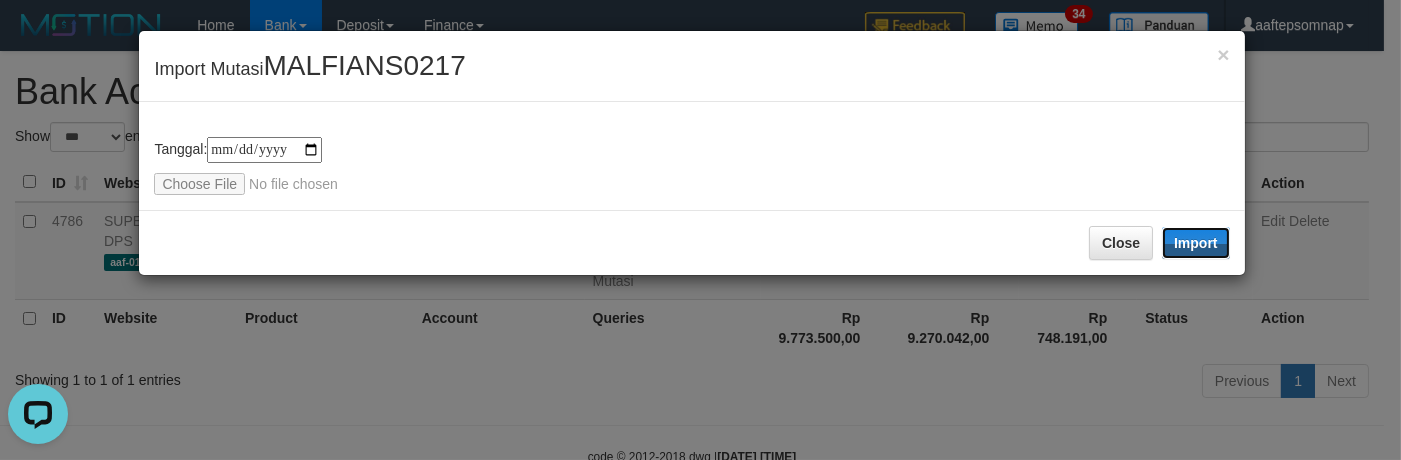 click on "Import" at bounding box center [1196, 243] 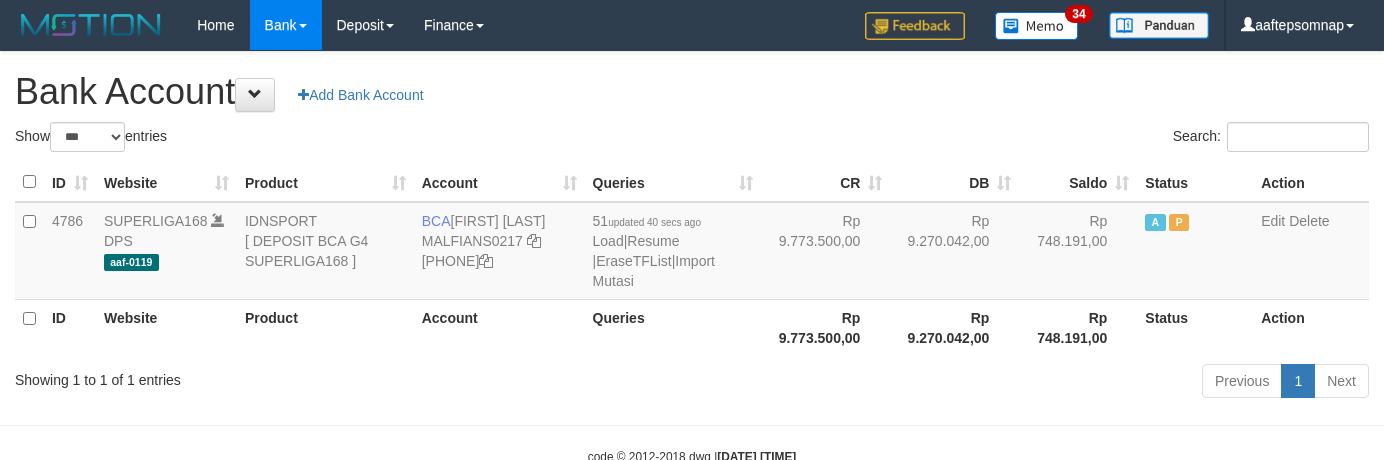 scroll, scrollTop: 0, scrollLeft: 0, axis: both 